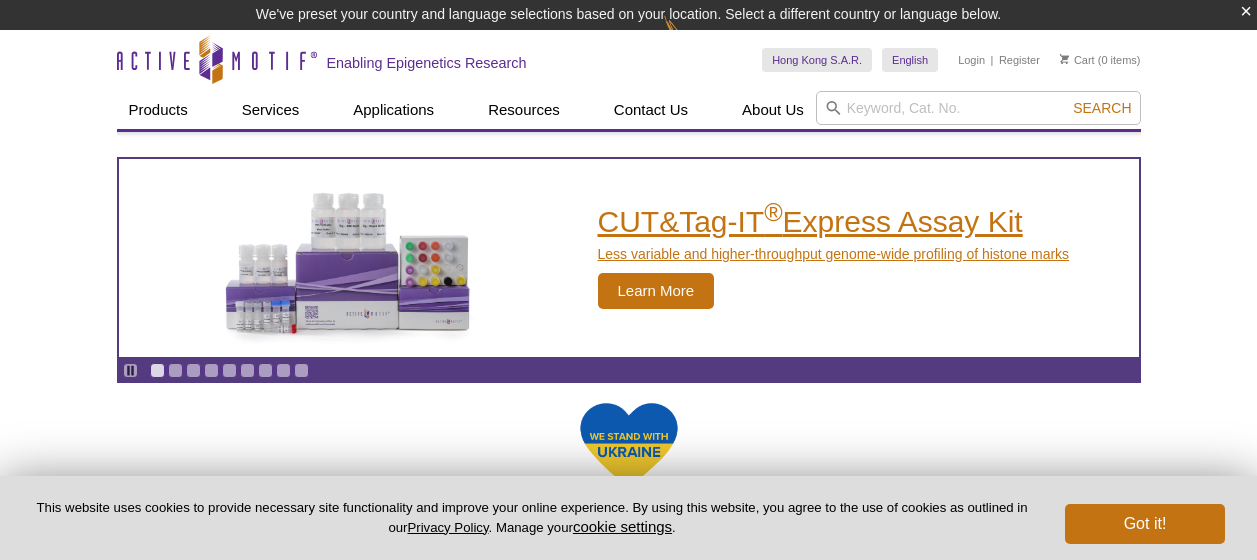 scroll, scrollTop: 0, scrollLeft: 0, axis: both 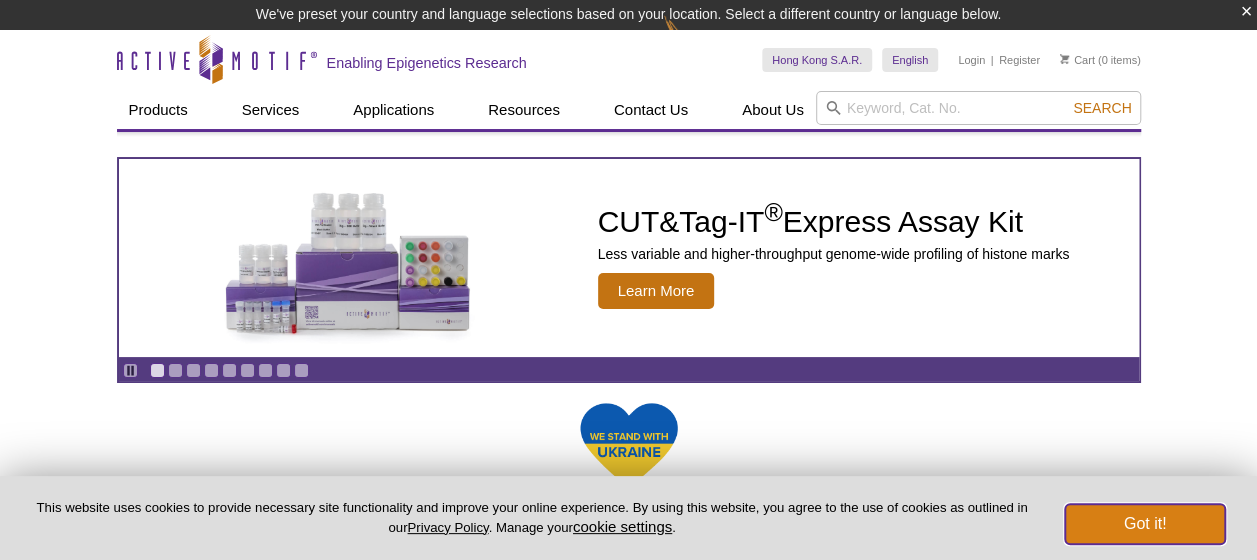 click on "Got it!" at bounding box center [1145, 524] 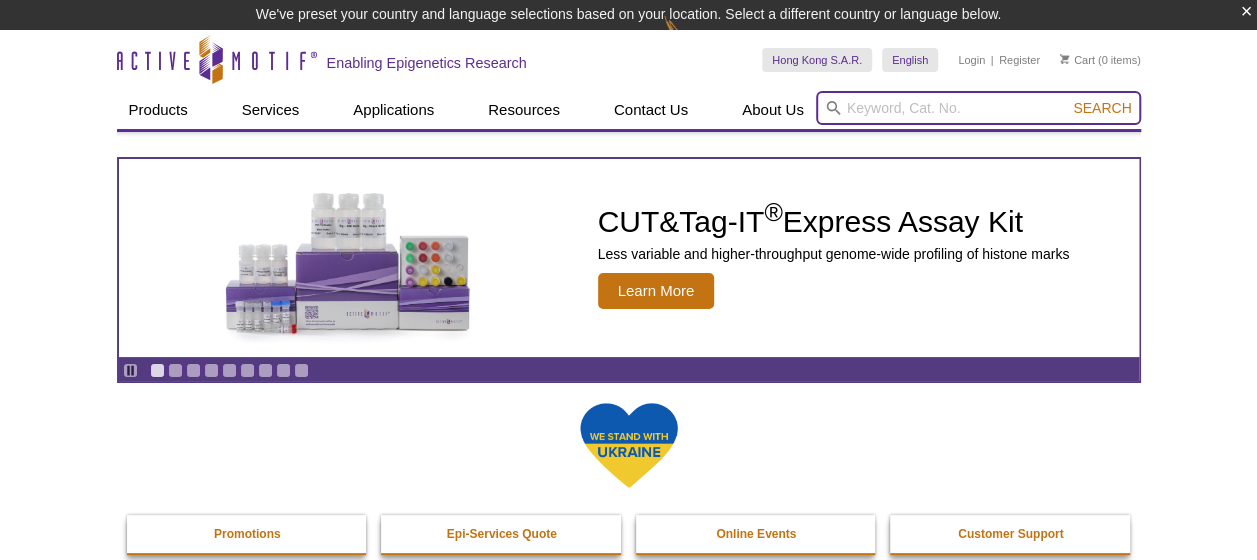 click at bounding box center (978, 108) 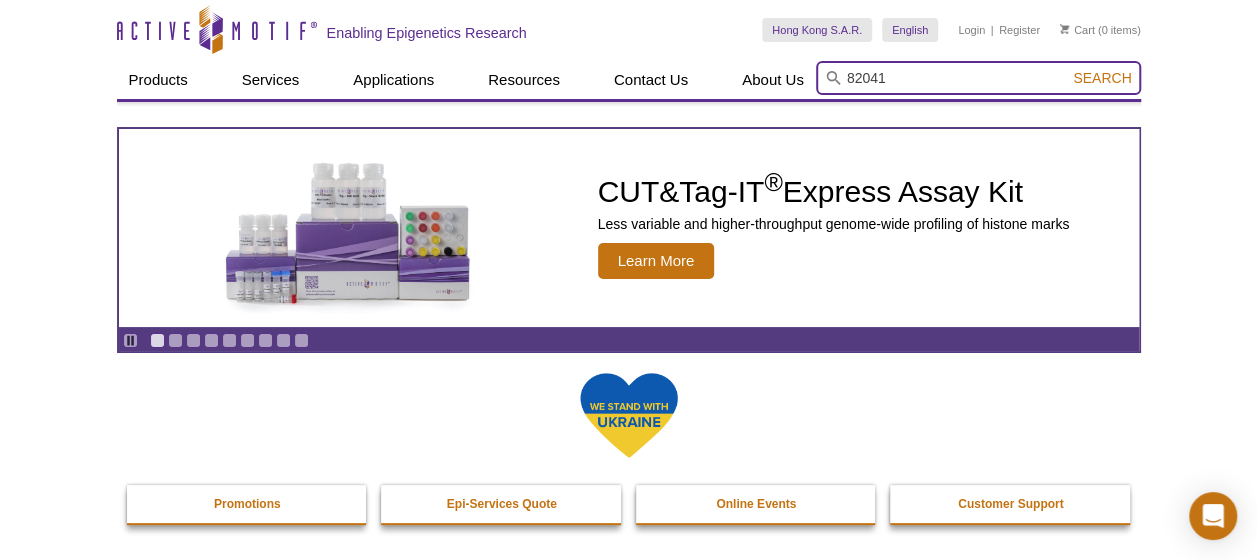 type on "82041" 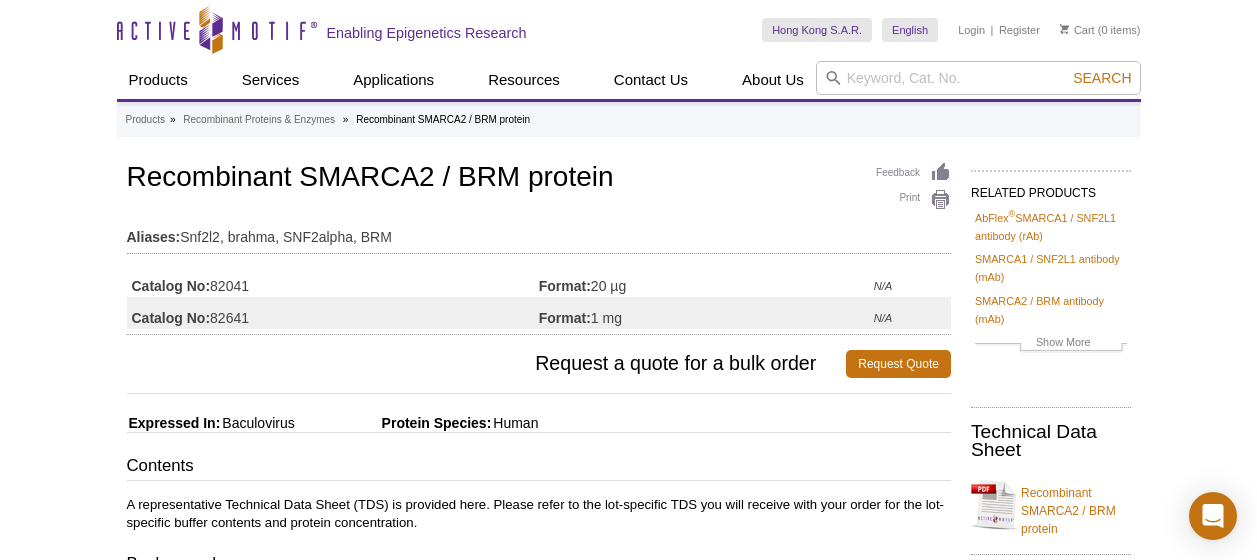 scroll, scrollTop: 0, scrollLeft: 0, axis: both 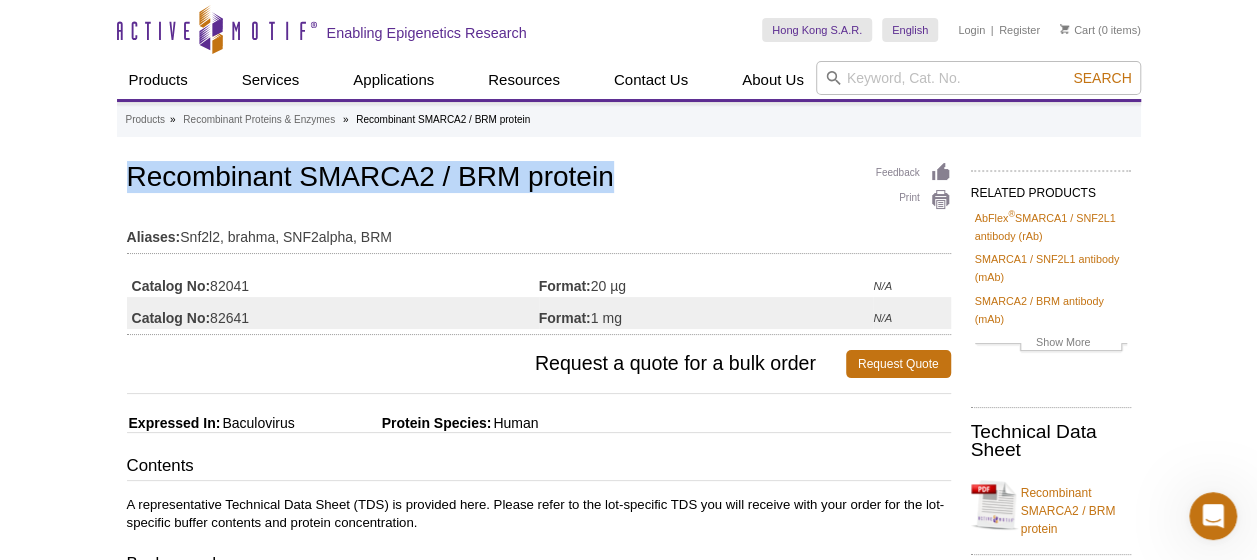 drag, startPoint x: 118, startPoint y: 173, endPoint x: 634, endPoint y: 183, distance: 516.09686 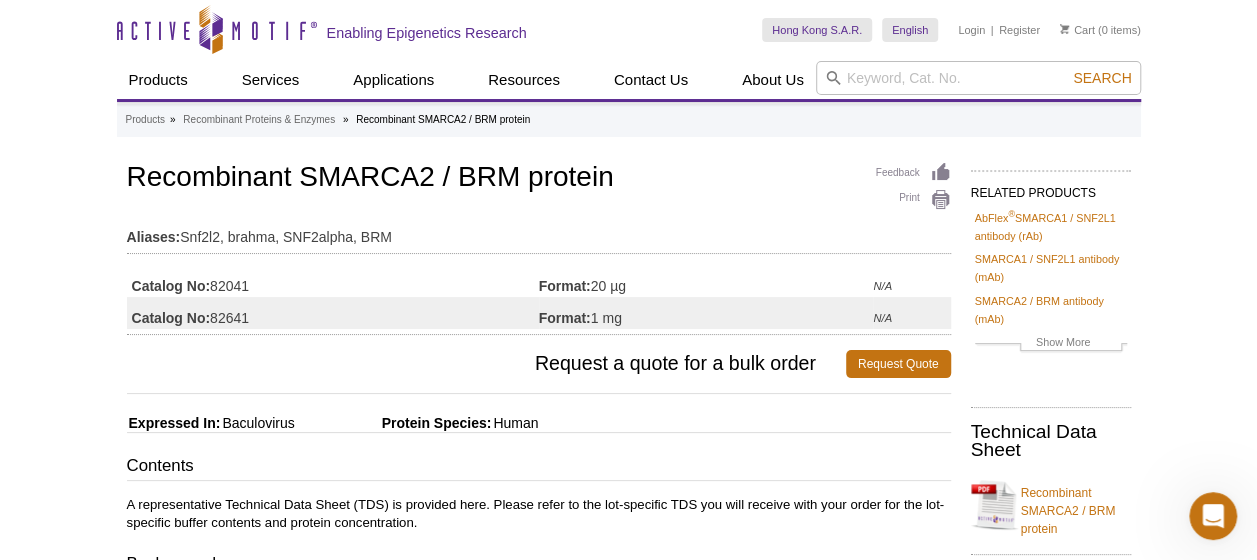 click on "Feedback
Print
Recombinant SMARCA2 / BRM protein
Aliases:  Snf2l2, brahma, SNF2alpha, BRM
Catalog No:  82041
Format:  20 µg
N/A
Catalog No:  82641
Format:  1 mg
N/A" at bounding box center [539, 246] 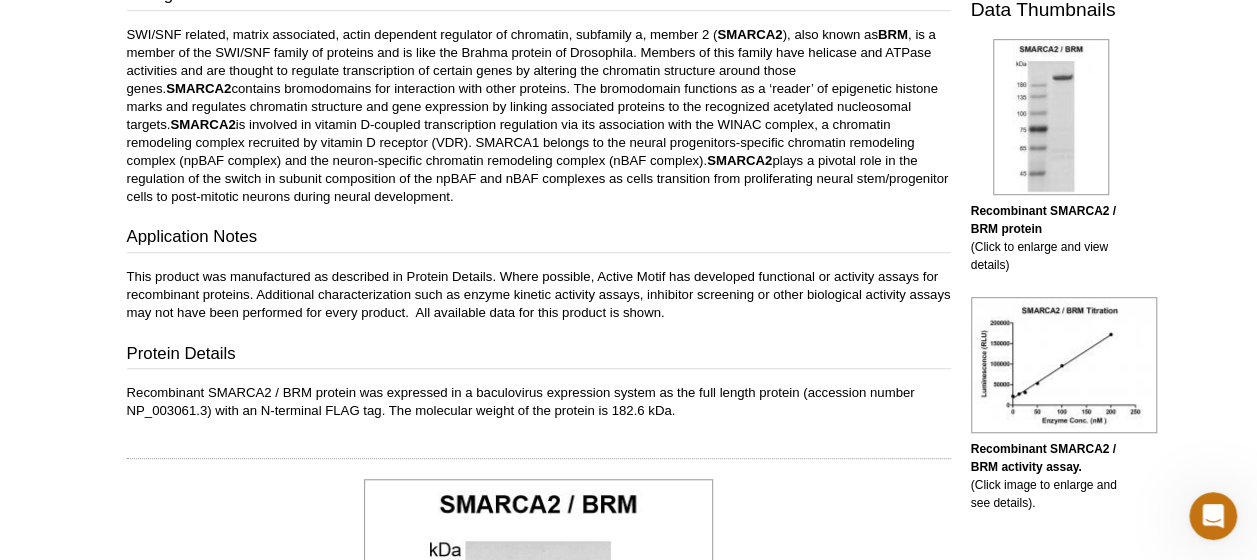 scroll, scrollTop: 600, scrollLeft: 0, axis: vertical 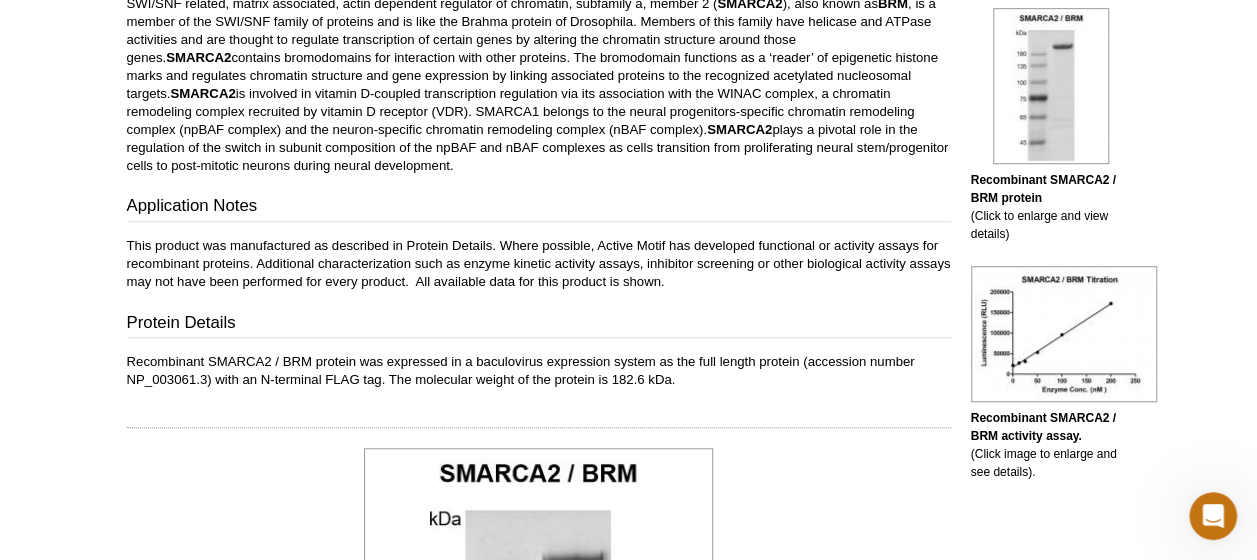 click on "Recombinant SMARCA2 / BRM protein was expressed in a baculovirus expression system as the full length protein (accession number NP_003061.3) with an N-terminal FLAG tag. The molecular weight of the protein is 182.6 kDa." at bounding box center [539, 371] 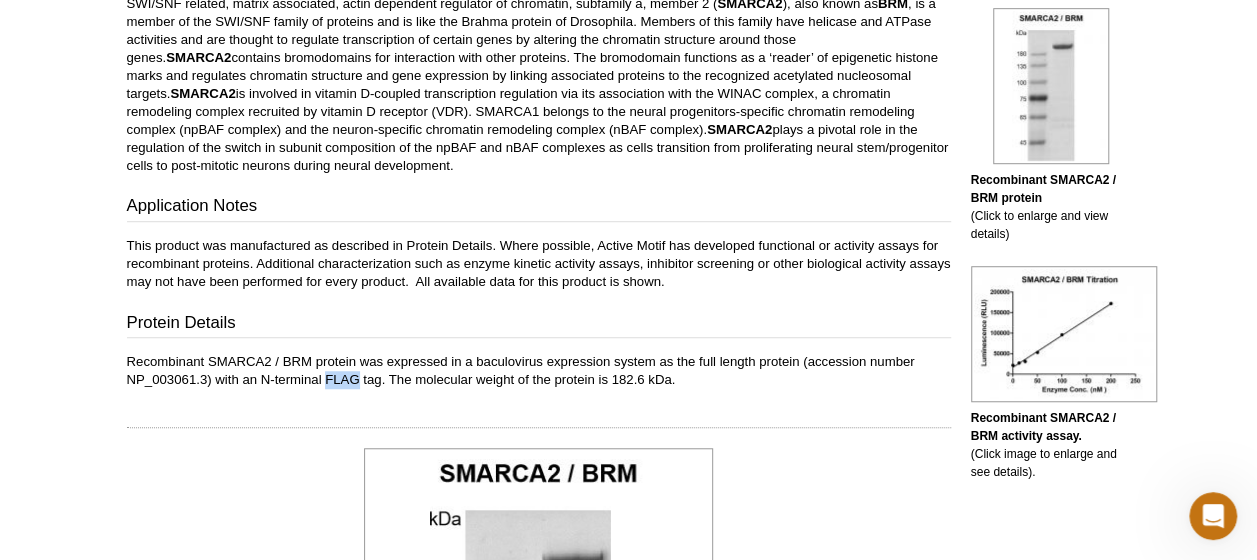 drag, startPoint x: 324, startPoint y: 377, endPoint x: 360, endPoint y: 377, distance: 36 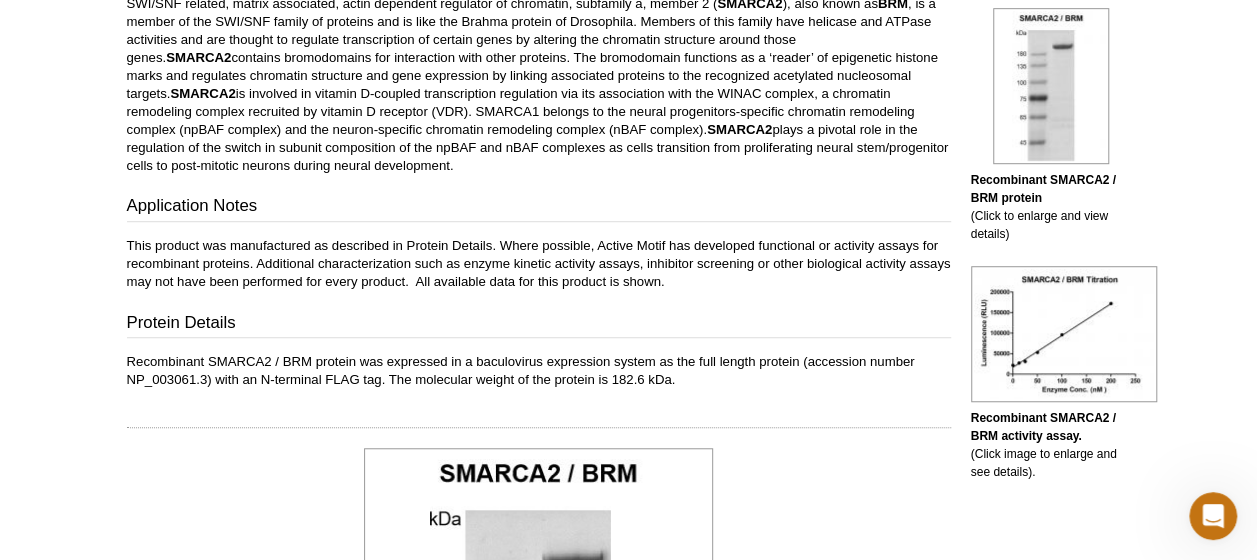 drag, startPoint x: 360, startPoint y: 377, endPoint x: 512, endPoint y: 408, distance: 155.12898 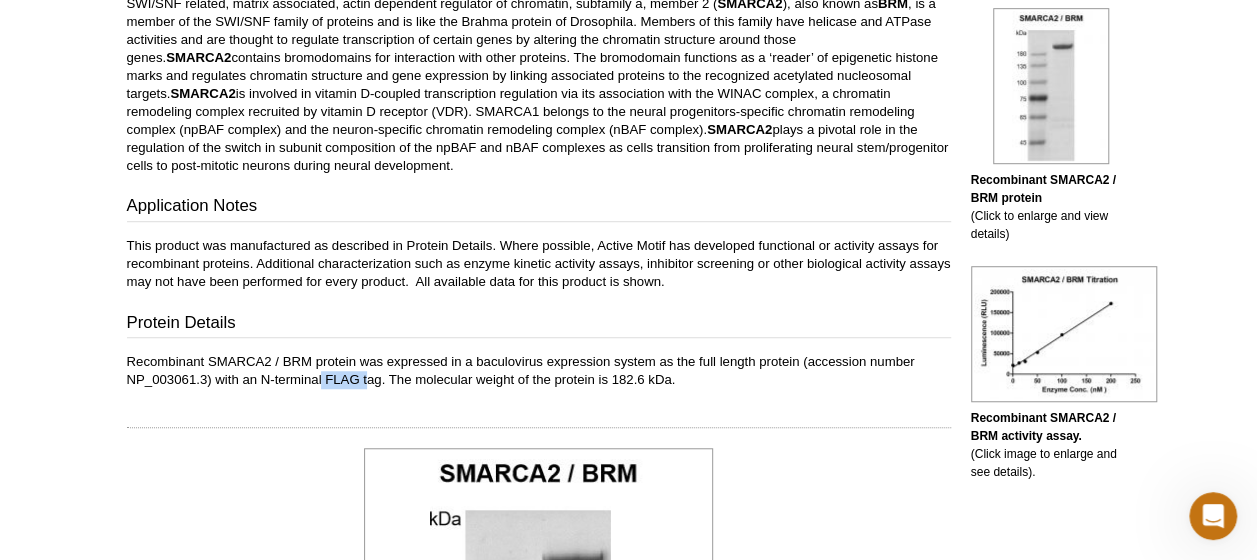 drag, startPoint x: 322, startPoint y: 374, endPoint x: 367, endPoint y: 376, distance: 45.044422 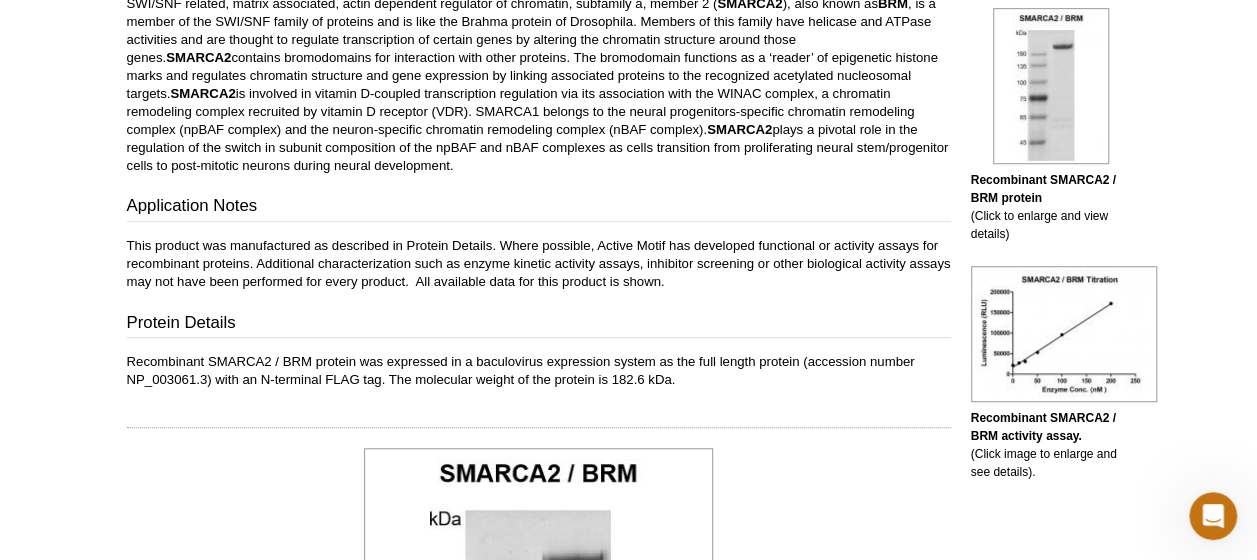 drag, startPoint x: 367, startPoint y: 376, endPoint x: 388, endPoint y: 394, distance: 27.658634 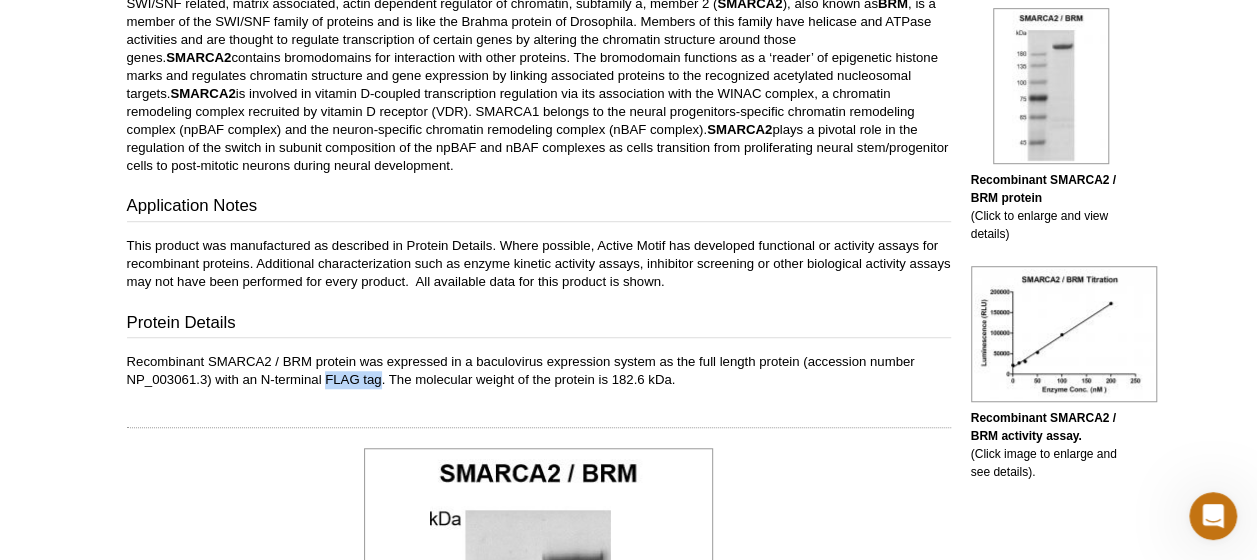 drag, startPoint x: 379, startPoint y: 373, endPoint x: 324, endPoint y: 374, distance: 55.00909 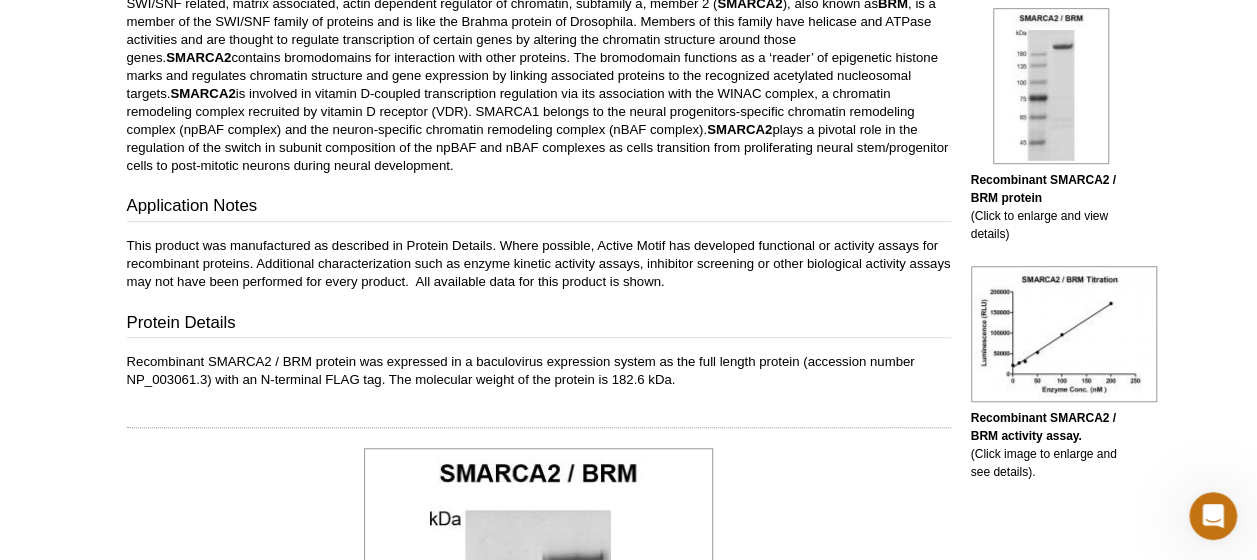 drag, startPoint x: 324, startPoint y: 374, endPoint x: 301, endPoint y: 407, distance: 40.22437 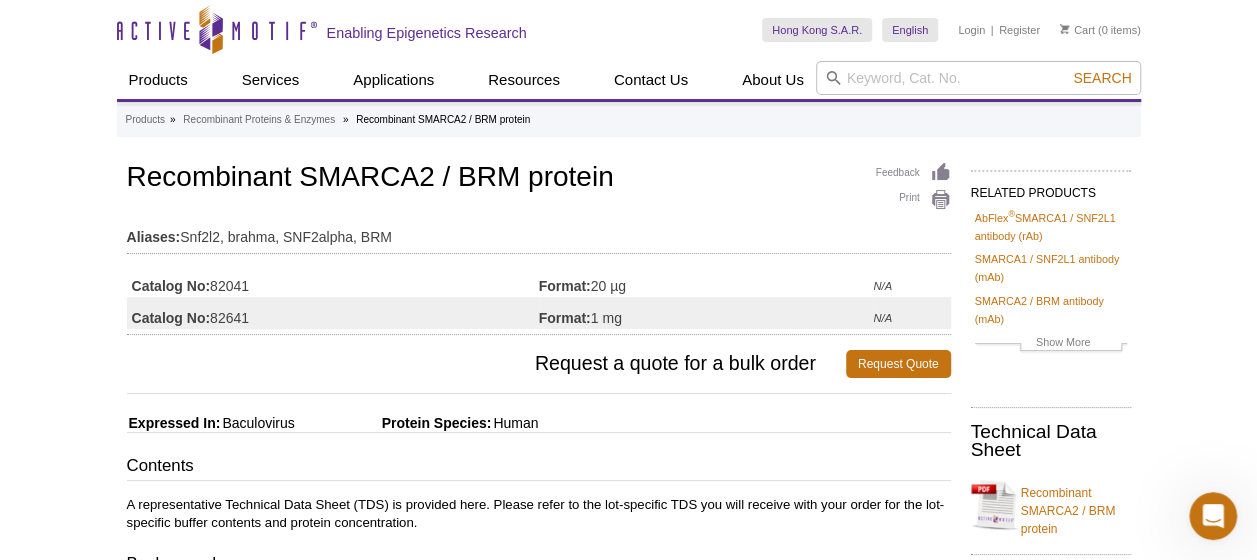 scroll, scrollTop: 100, scrollLeft: 0, axis: vertical 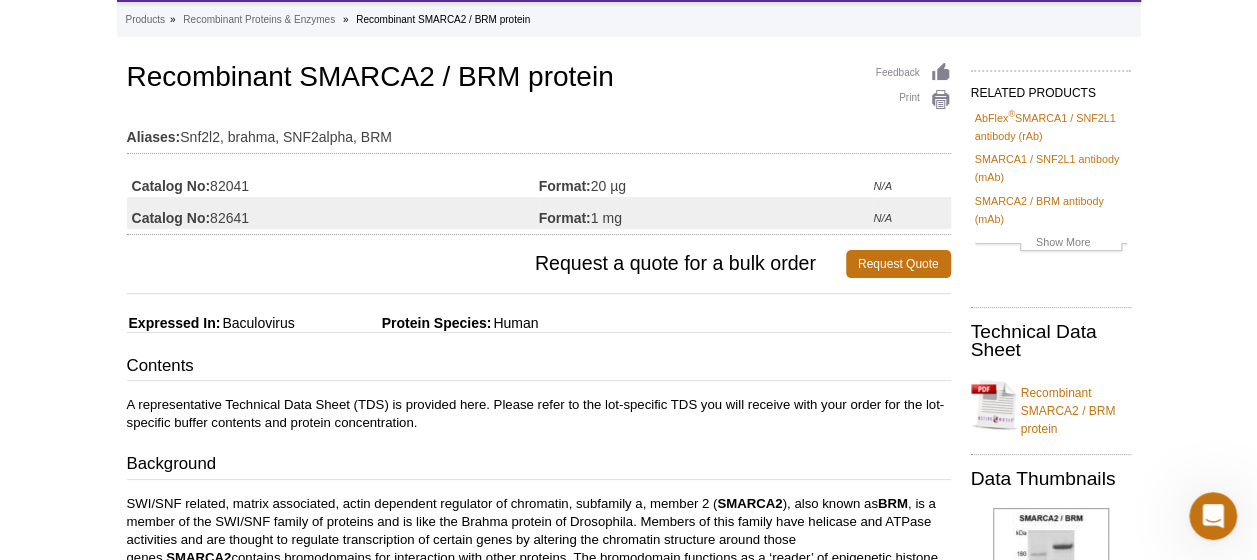 click on "Active Motif Logo
Enabling Epigenetics Research
0
Search
Skip to content
Active Motif Logo
Enabling Epigenetics Research
Hong Kong S.A.R.
Australia
Austria
Belgium
Brazil
Canada
China Czech Republic" at bounding box center [628, 1294] 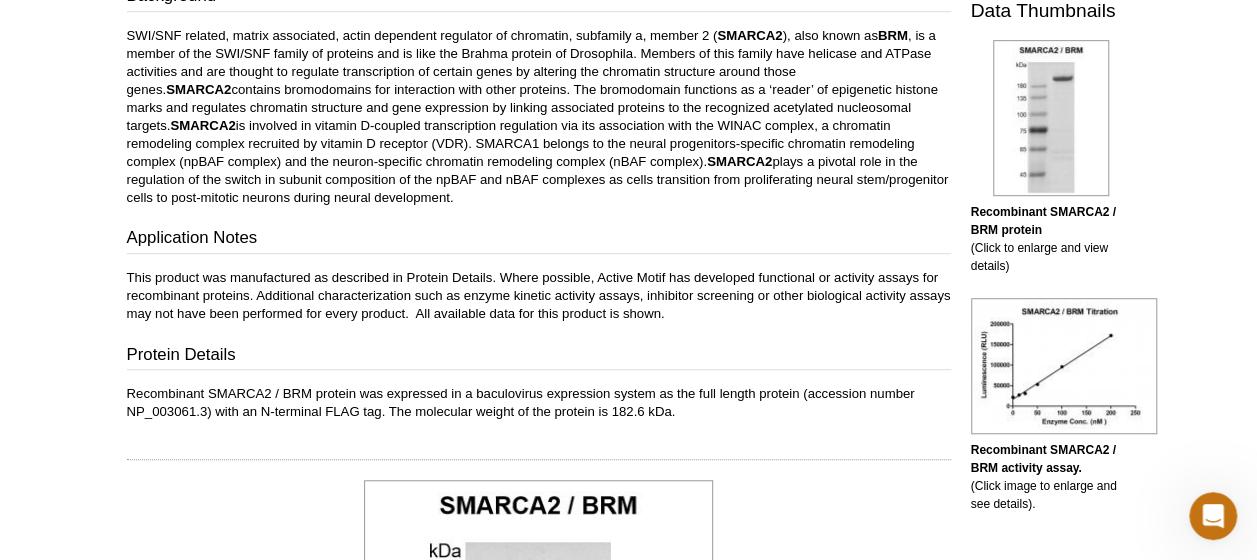 scroll, scrollTop: 600, scrollLeft: 0, axis: vertical 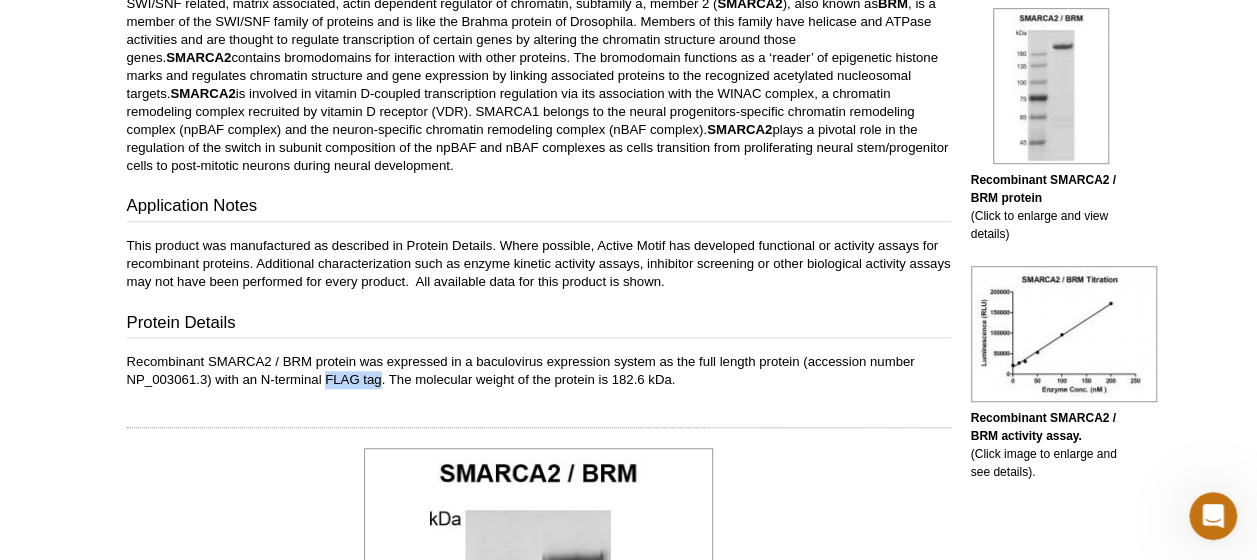 drag, startPoint x: 323, startPoint y: 376, endPoint x: 379, endPoint y: 378, distance: 56.0357 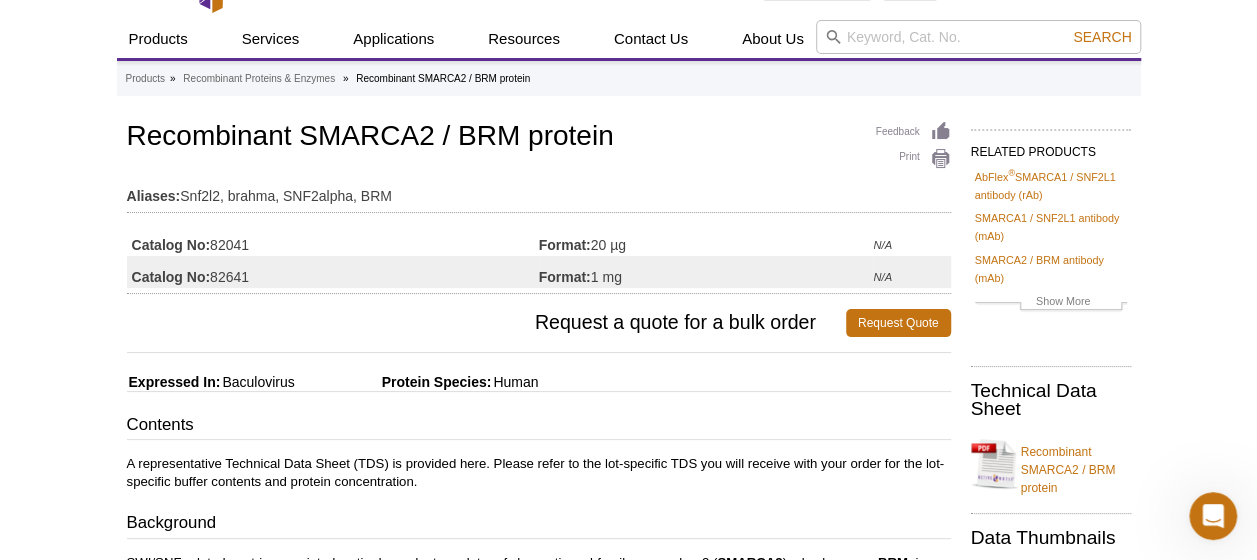 scroll, scrollTop: 0, scrollLeft: 0, axis: both 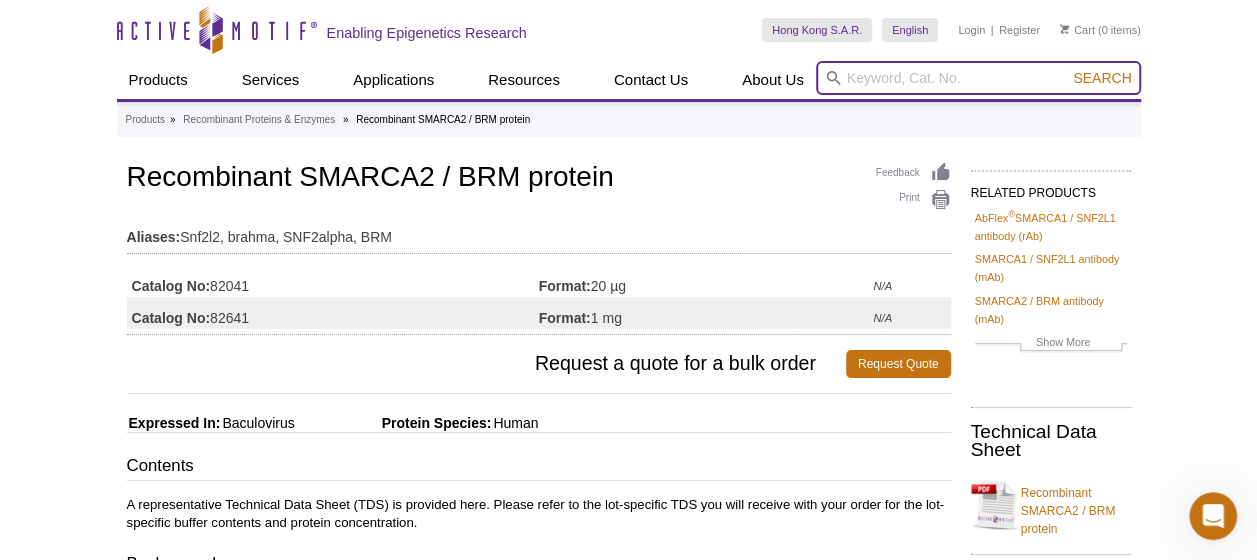 click at bounding box center (978, 78) 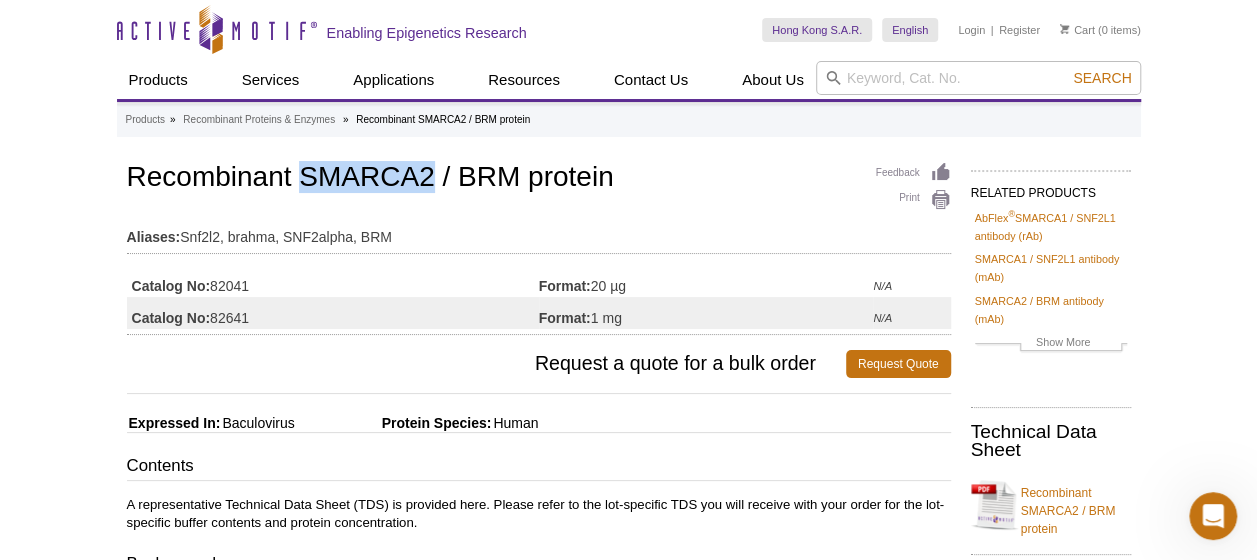 drag, startPoint x: 304, startPoint y: 172, endPoint x: 432, endPoint y: 172, distance: 128 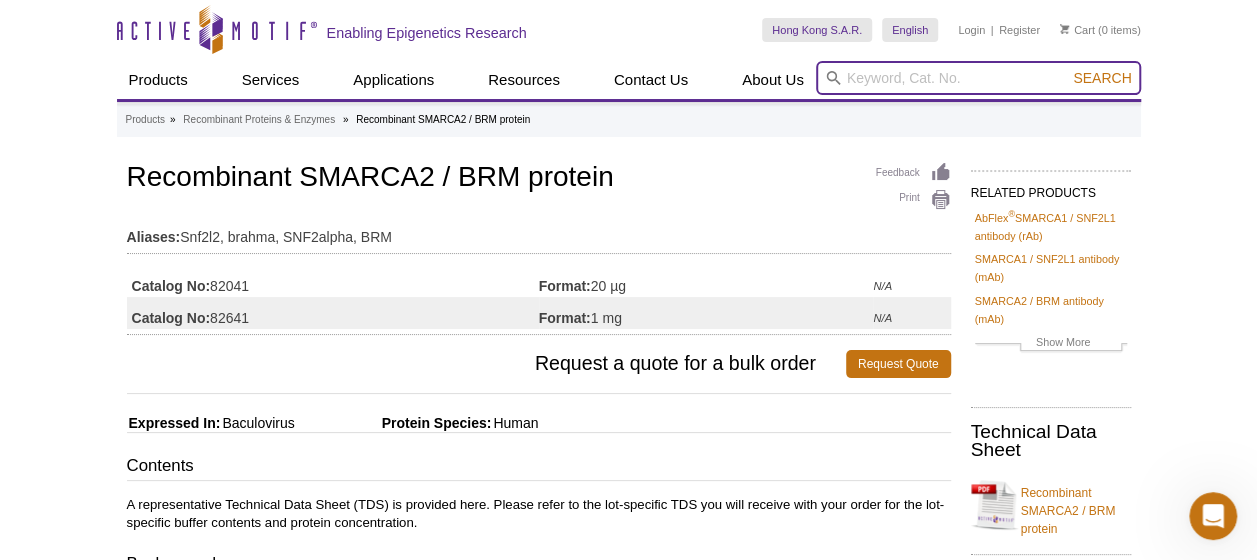 click at bounding box center [978, 78] 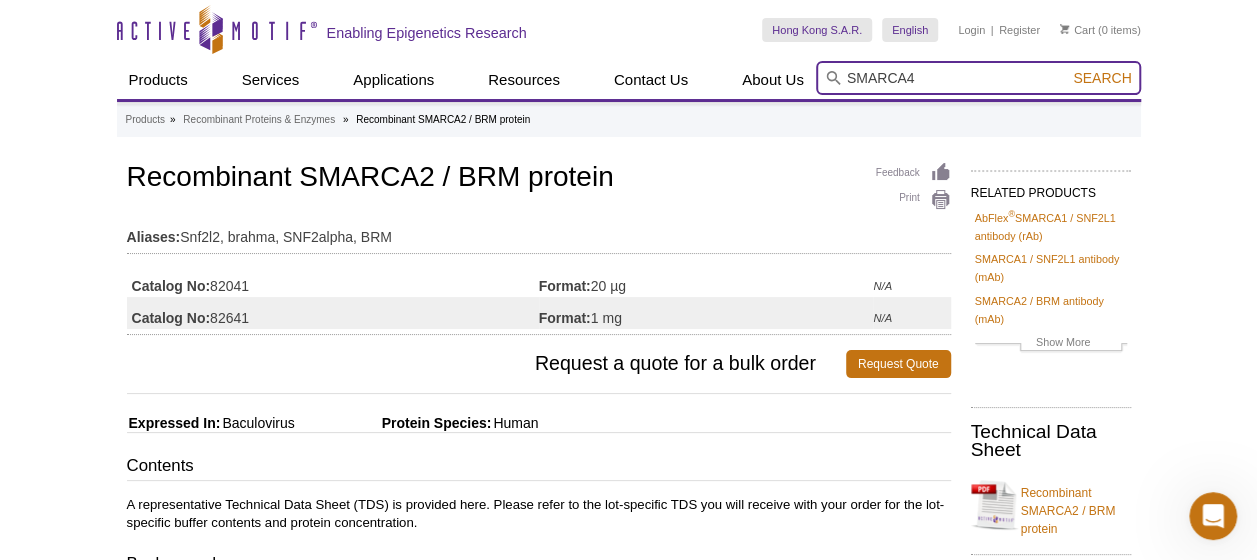 type on "SMARCA4" 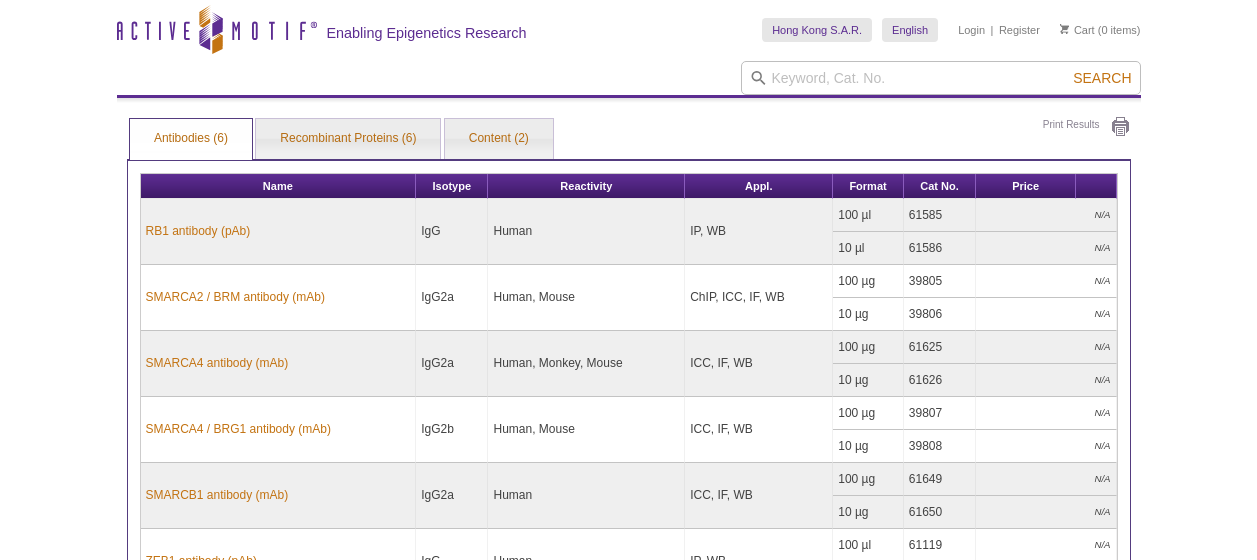 scroll, scrollTop: 100, scrollLeft: 0, axis: vertical 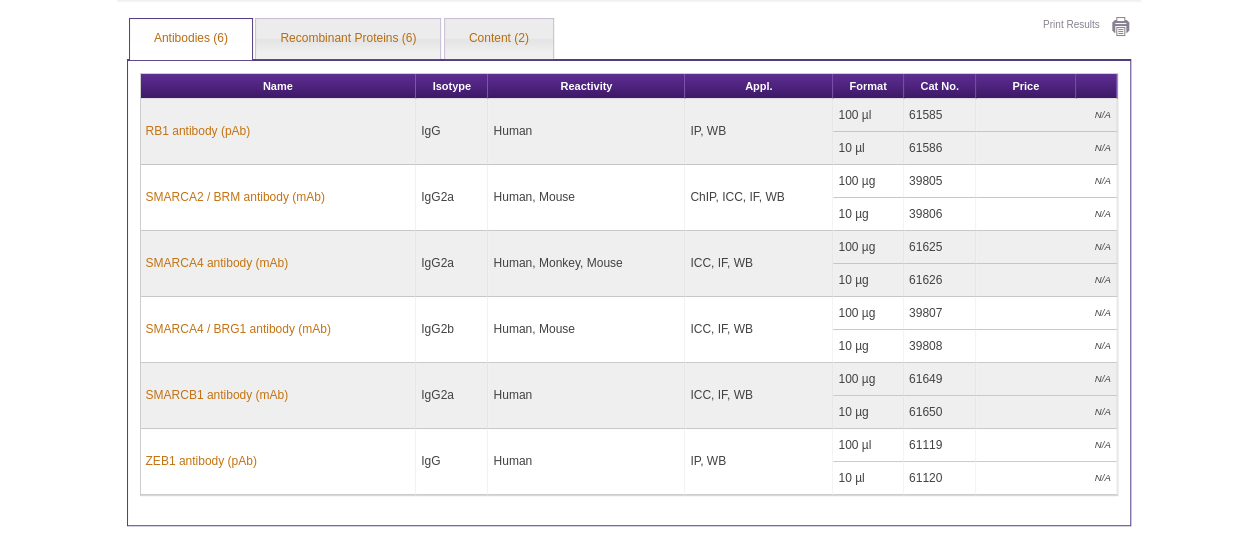 click on "Active Motif Logo
Enabling Epigenetics Research
0
Search
Skip to content
Active Motif Logo
Enabling Epigenetics Research
[CITY] [STATE]
Australia
Austria
Belgium
Brazil
Canada
China Czech Republic" at bounding box center [628, 323] 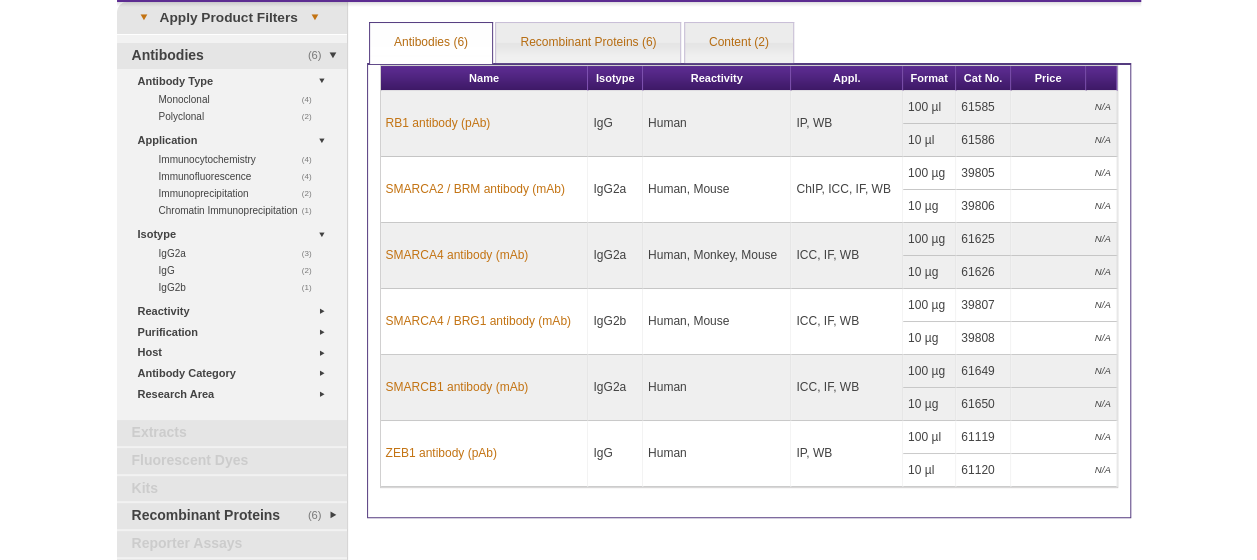 scroll, scrollTop: 105, scrollLeft: 0, axis: vertical 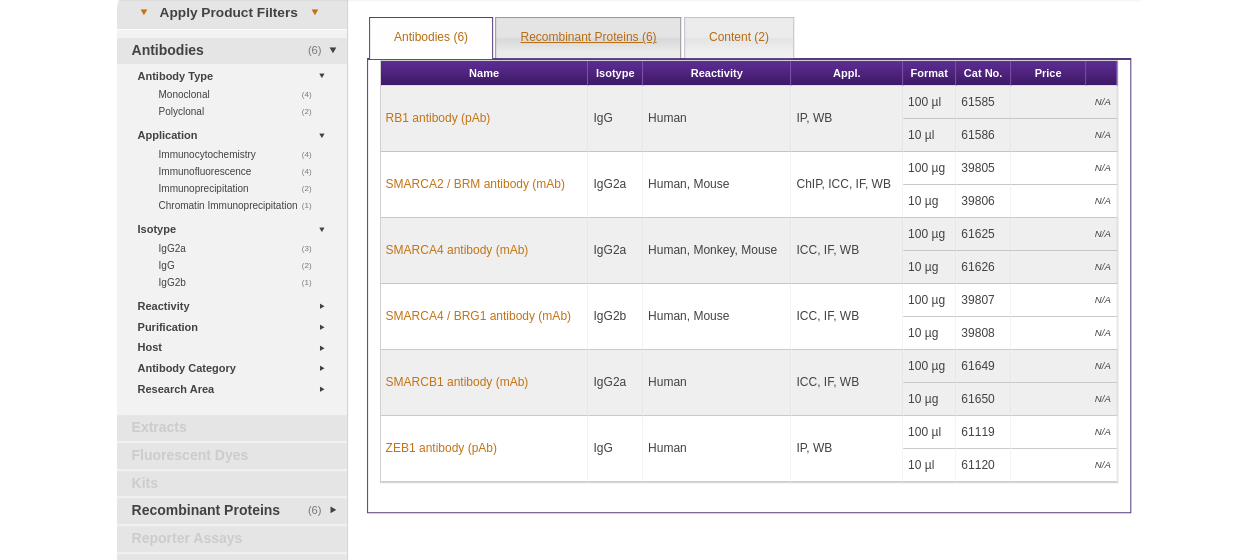 click on "Recombinant Proteins (6)" at bounding box center (588, 38) 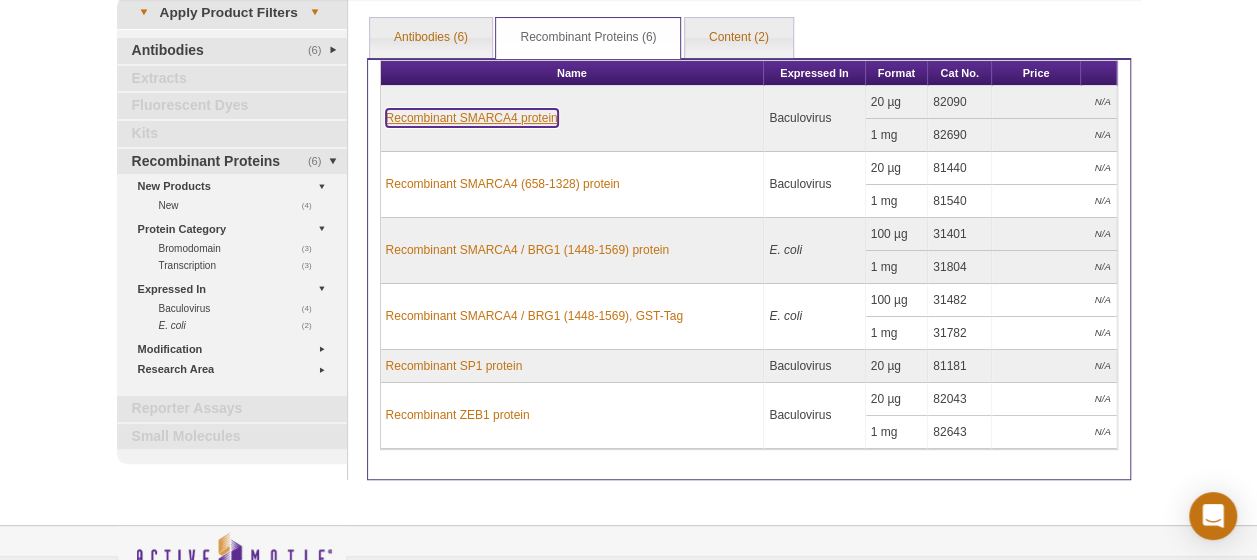 click on "Recombinant SMARCA4 protein" at bounding box center (472, 118) 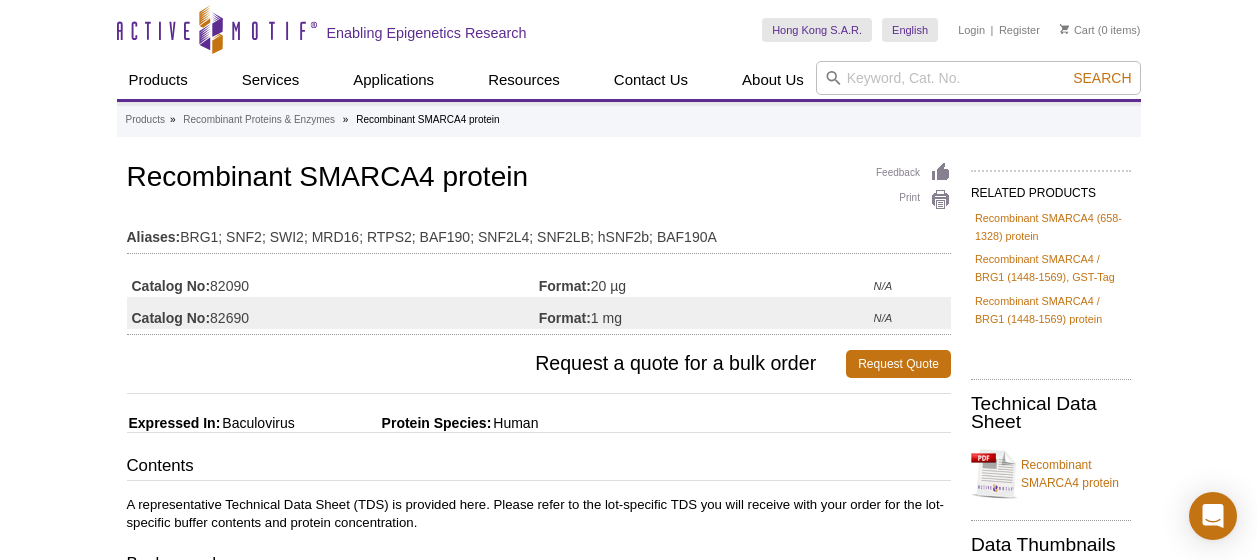 scroll, scrollTop: 0, scrollLeft: 0, axis: both 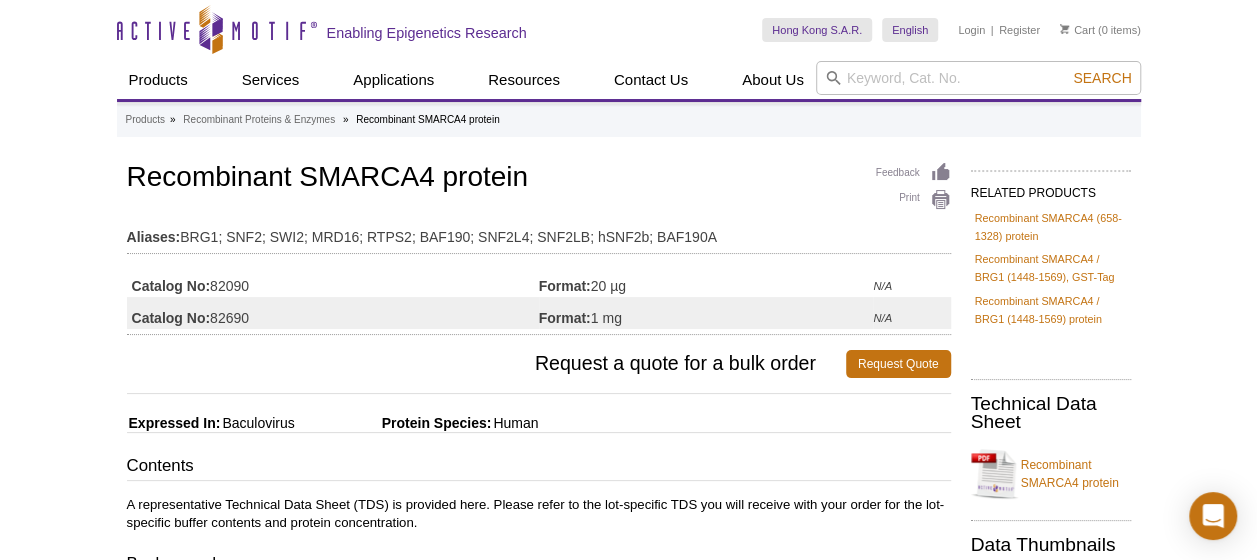 drag, startPoint x: 264, startPoint y: 277, endPoint x: 212, endPoint y: 280, distance: 52.086468 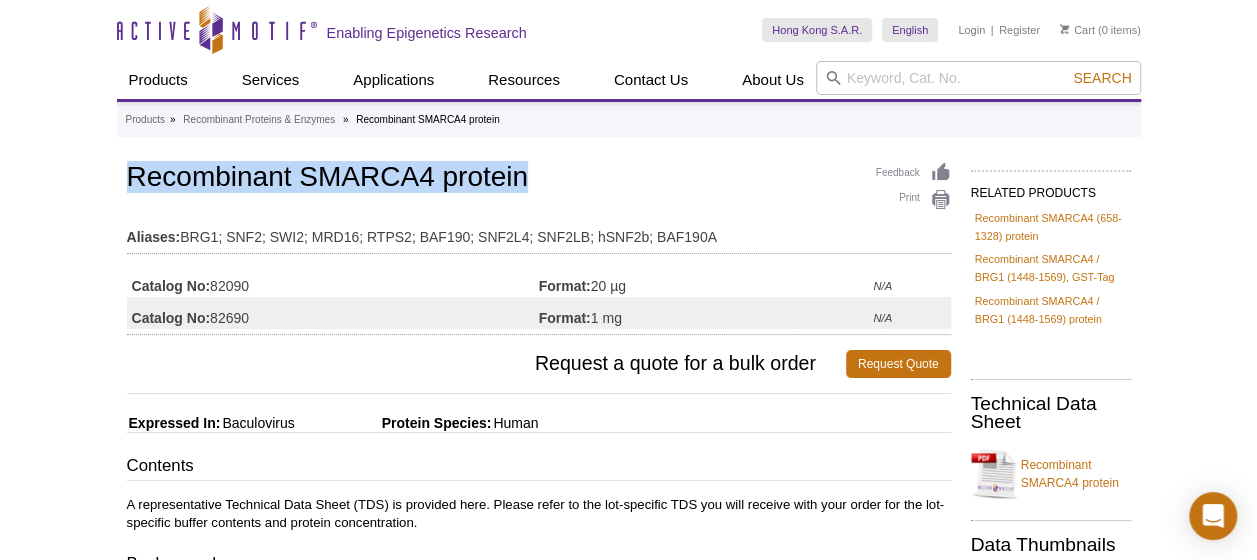 drag, startPoint x: 552, startPoint y: 176, endPoint x: 117, endPoint y: 168, distance: 435.07355 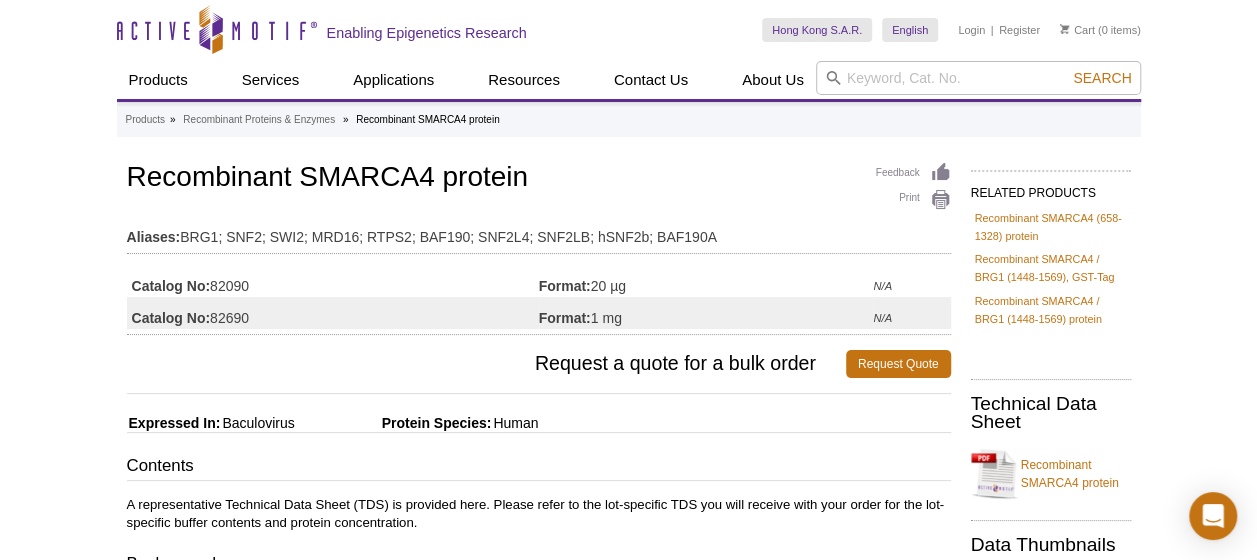 click on "Active Motif Logo
Enabling Epigenetics Research
0
Search
Skip to content
Active Motif Logo
Enabling Epigenetics Research
Hong Kong S.A.R.
Australia
Austria
Belgium
Brazil
Canada
China Czech Republic" at bounding box center [628, 1320] 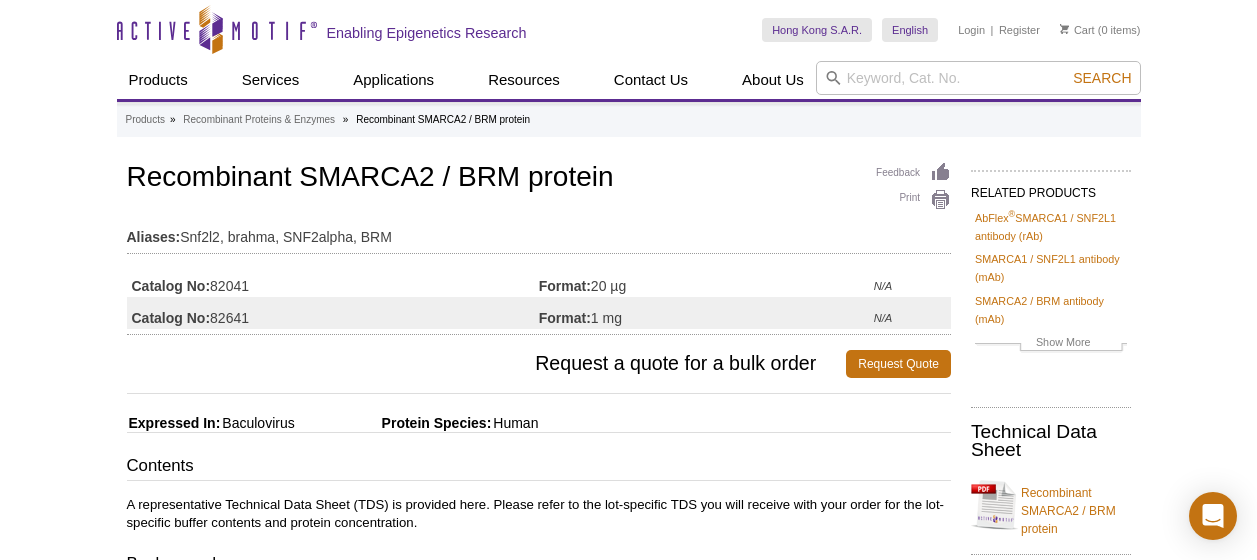 scroll, scrollTop: 0, scrollLeft: 0, axis: both 